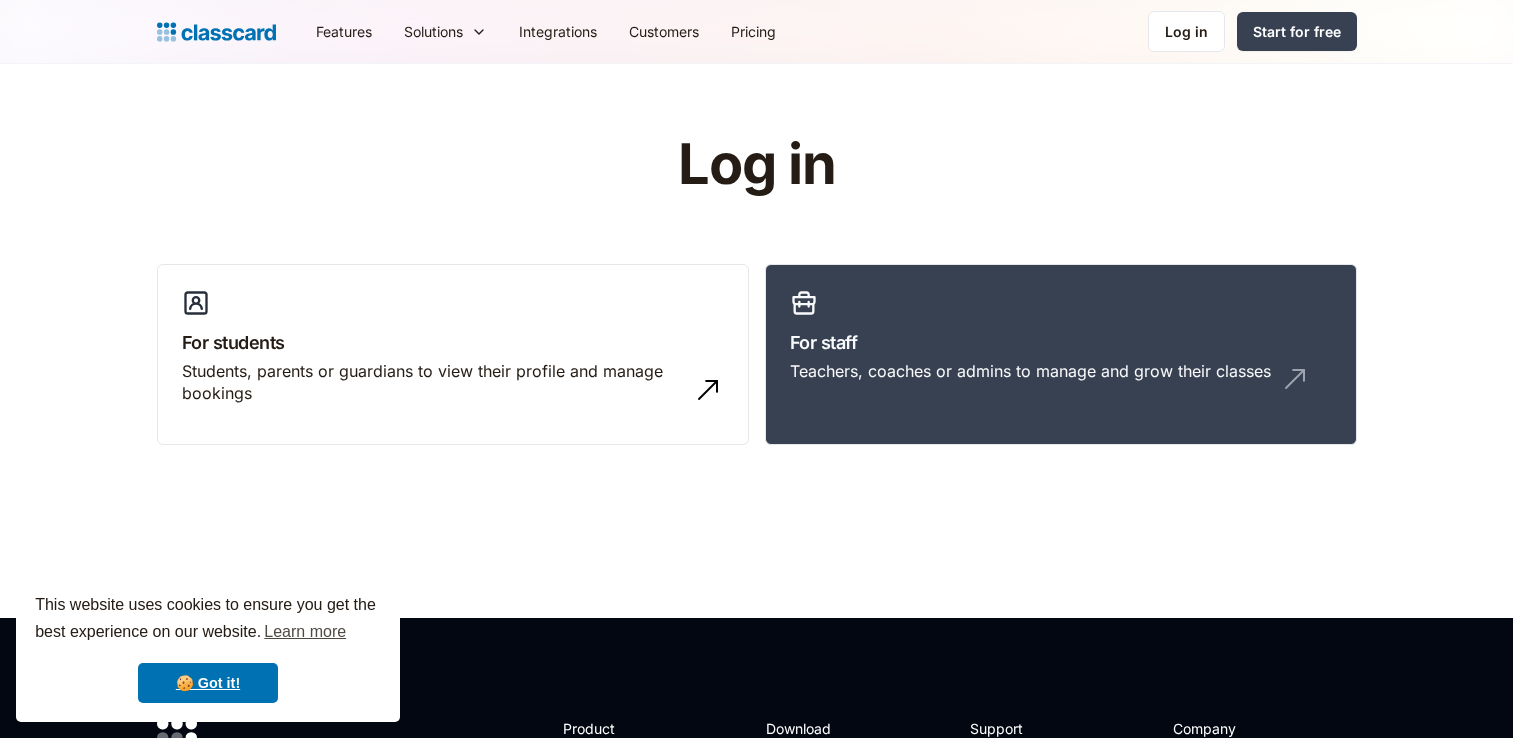 scroll, scrollTop: 0, scrollLeft: 0, axis: both 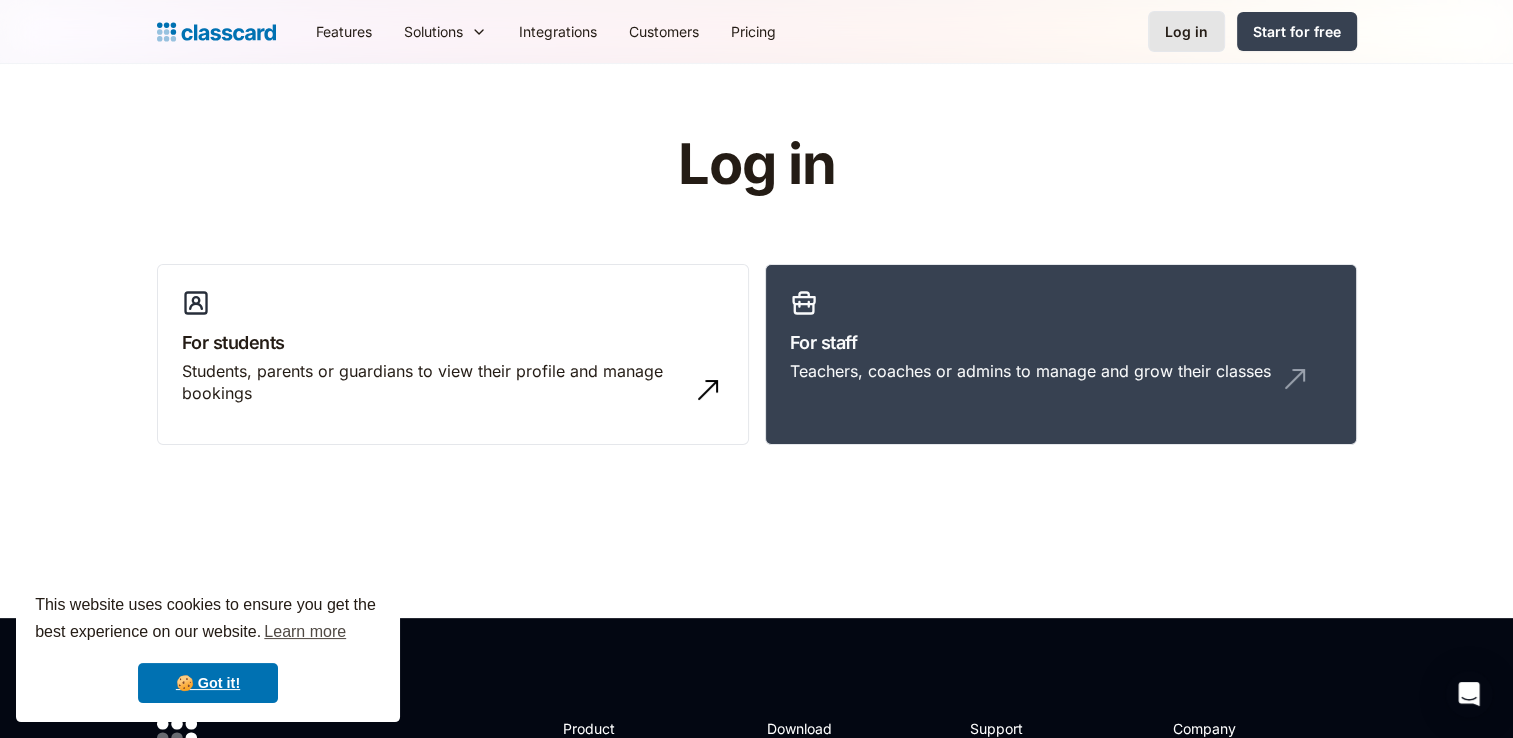 click on "Log in" at bounding box center [1186, 31] 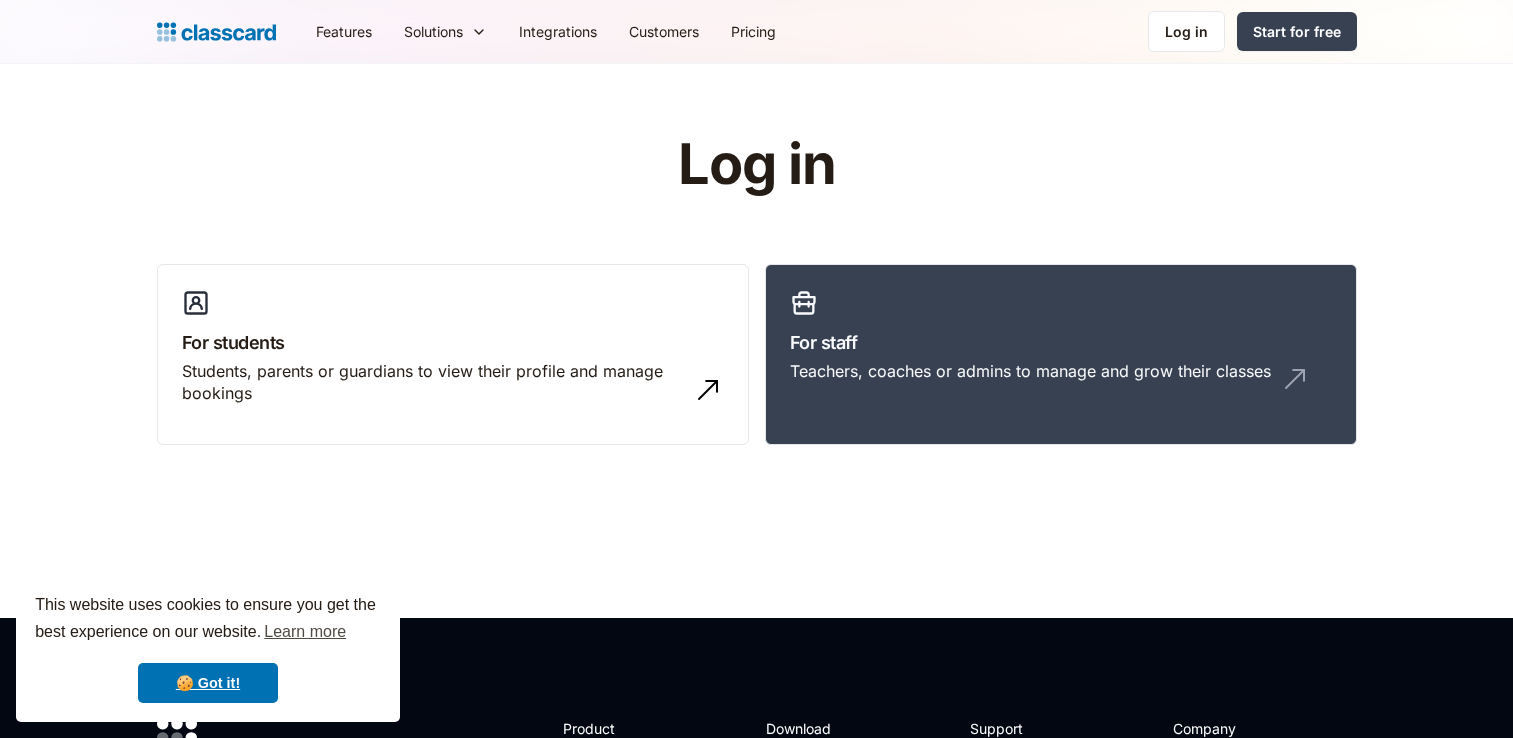 scroll, scrollTop: 0, scrollLeft: 0, axis: both 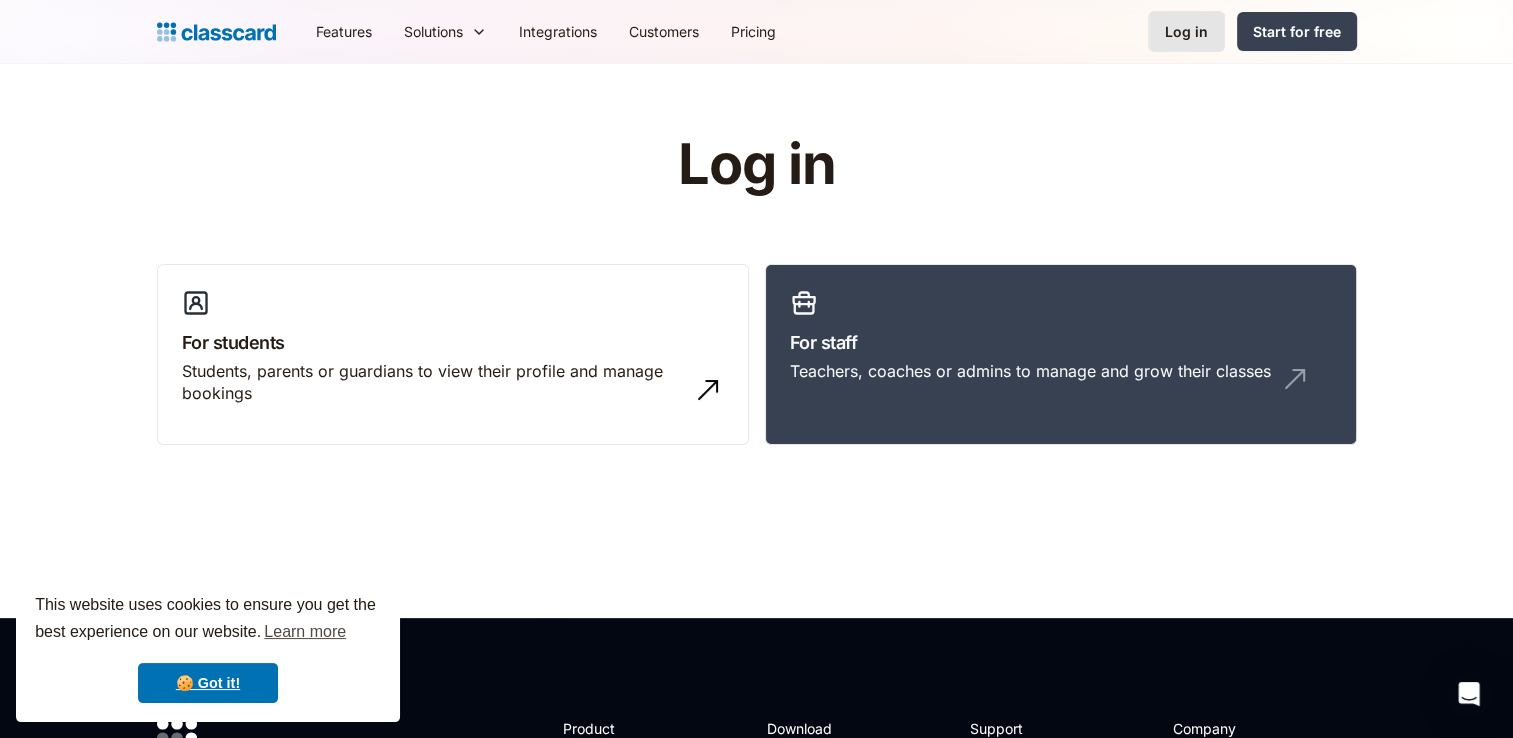 click on "Log in" at bounding box center [1186, 31] 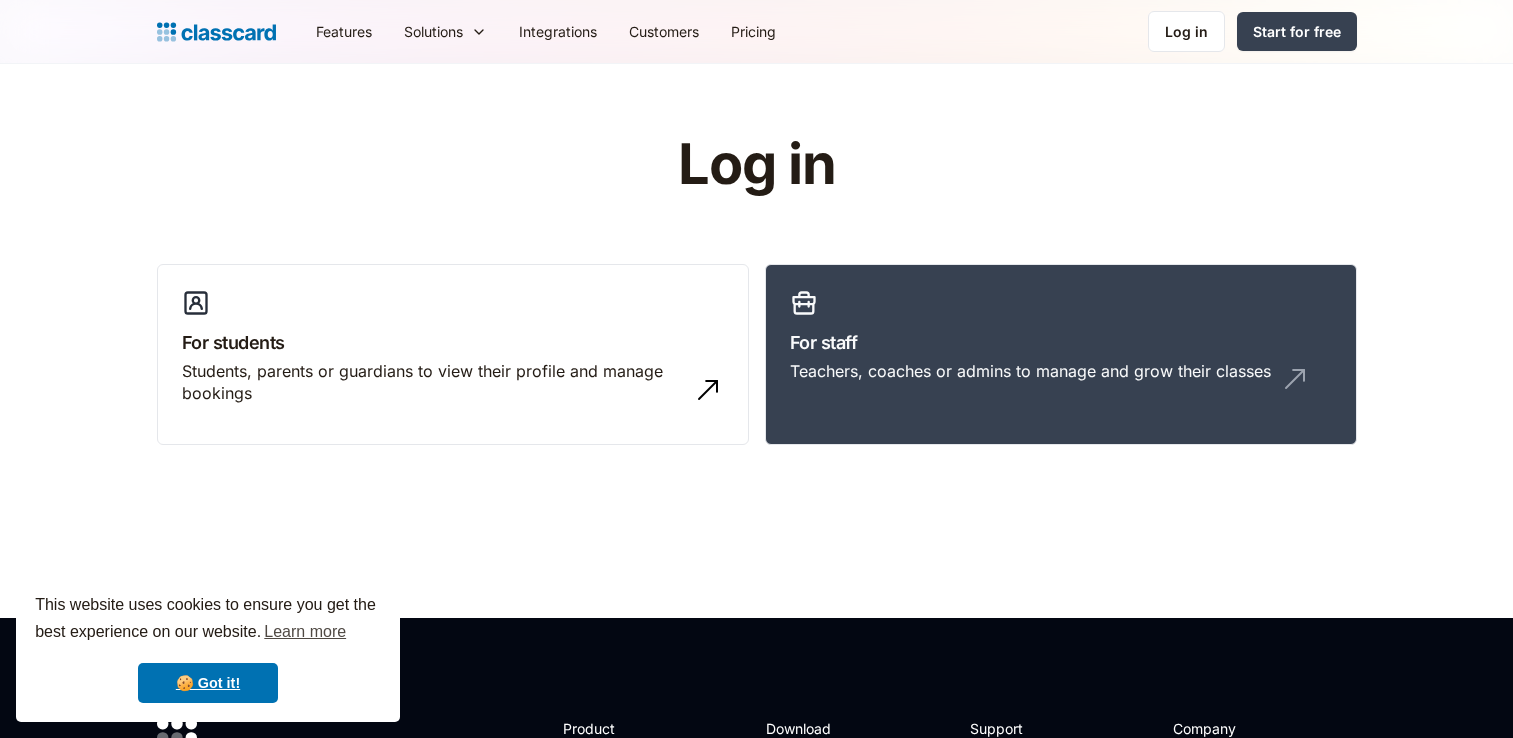 scroll, scrollTop: 0, scrollLeft: 0, axis: both 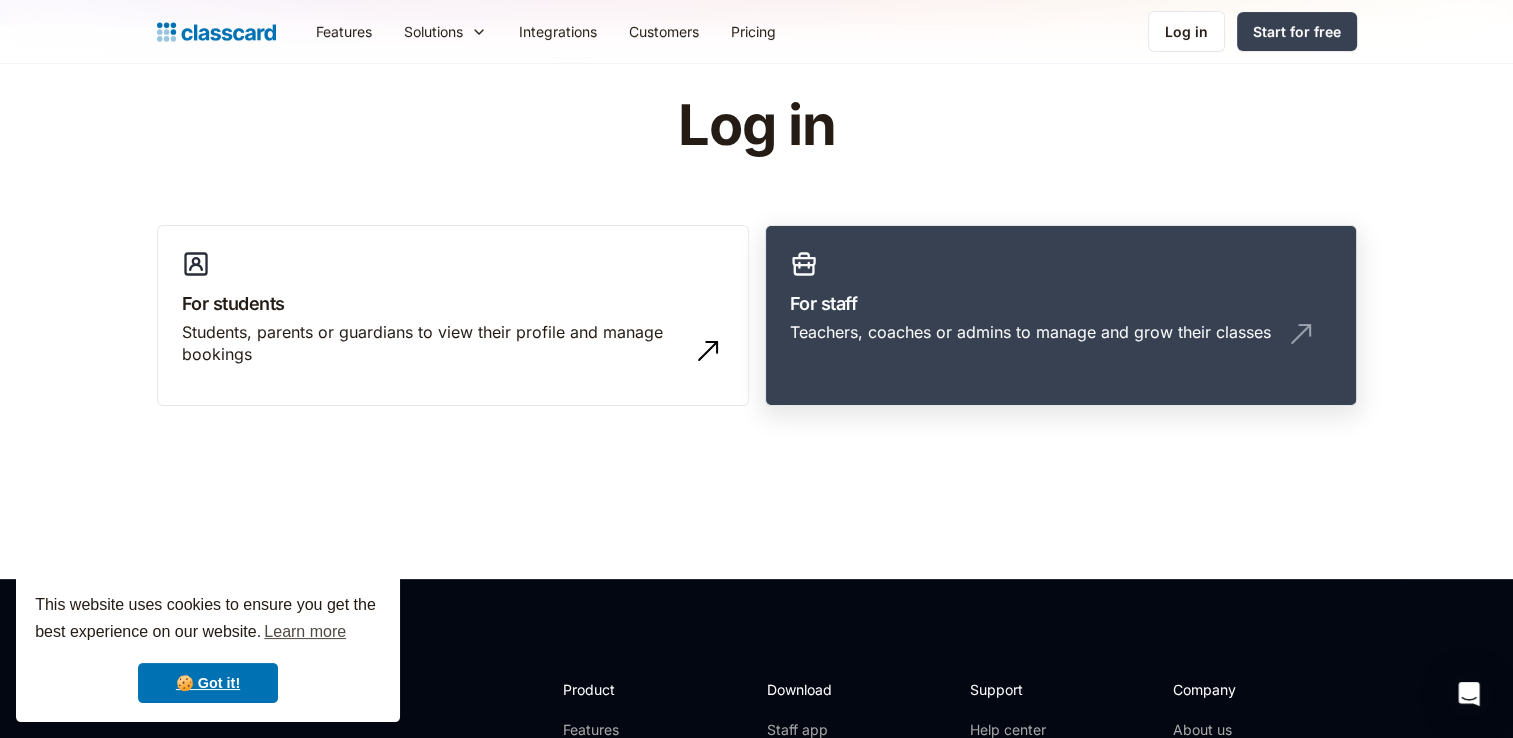 click on "Teachers, coaches or admins to manage and grow their classes" 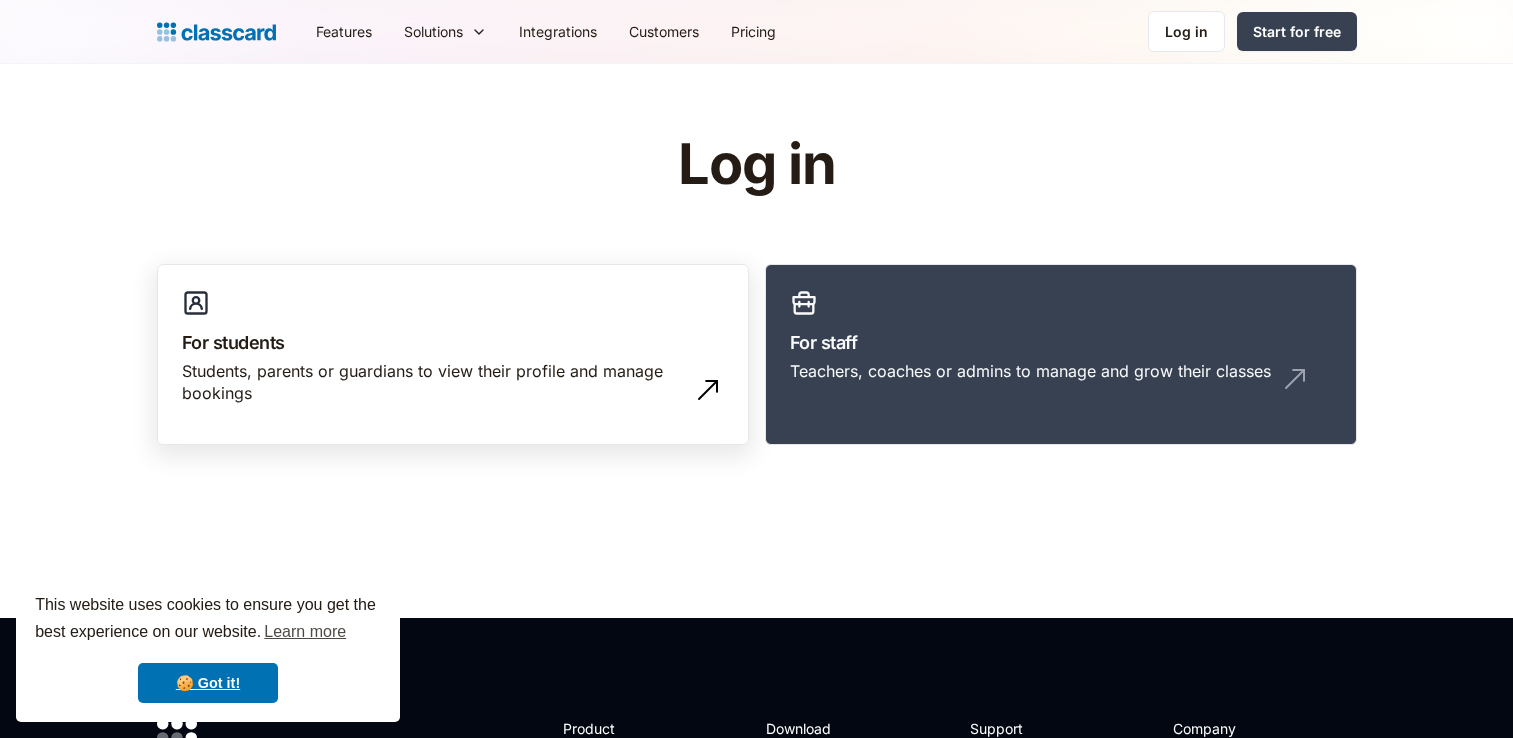 scroll, scrollTop: 39, scrollLeft: 0, axis: vertical 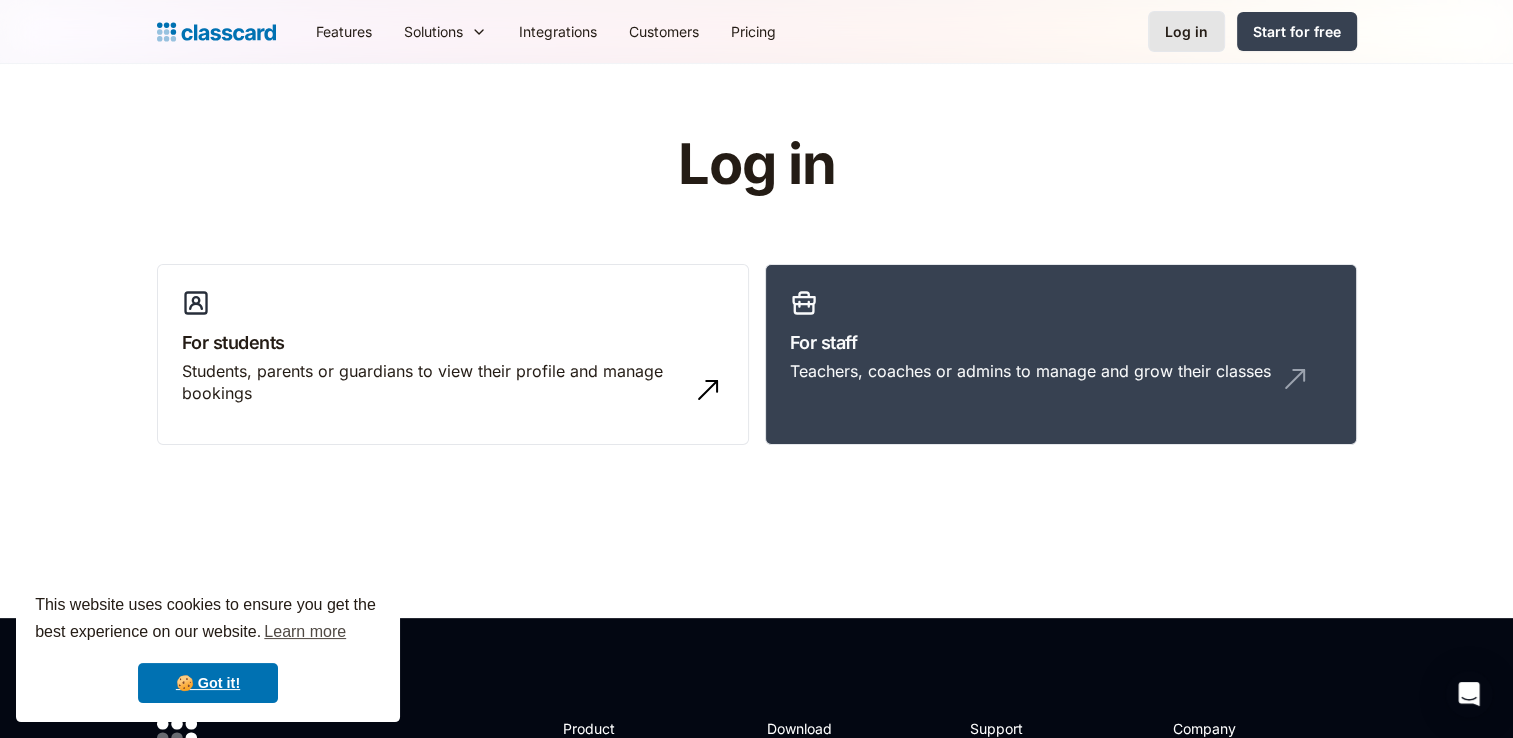 click on "Log in" at bounding box center (1186, 31) 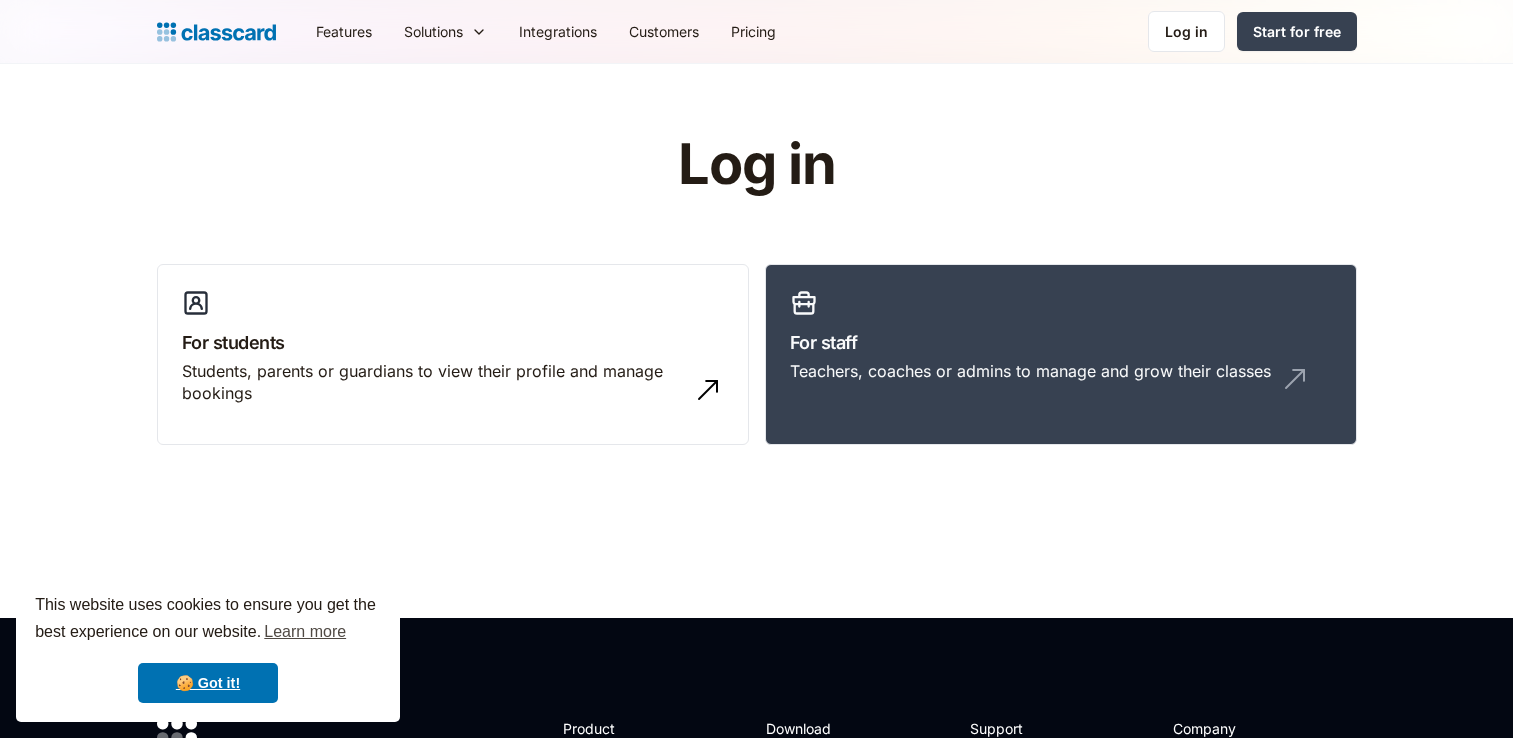 scroll, scrollTop: 0, scrollLeft: 0, axis: both 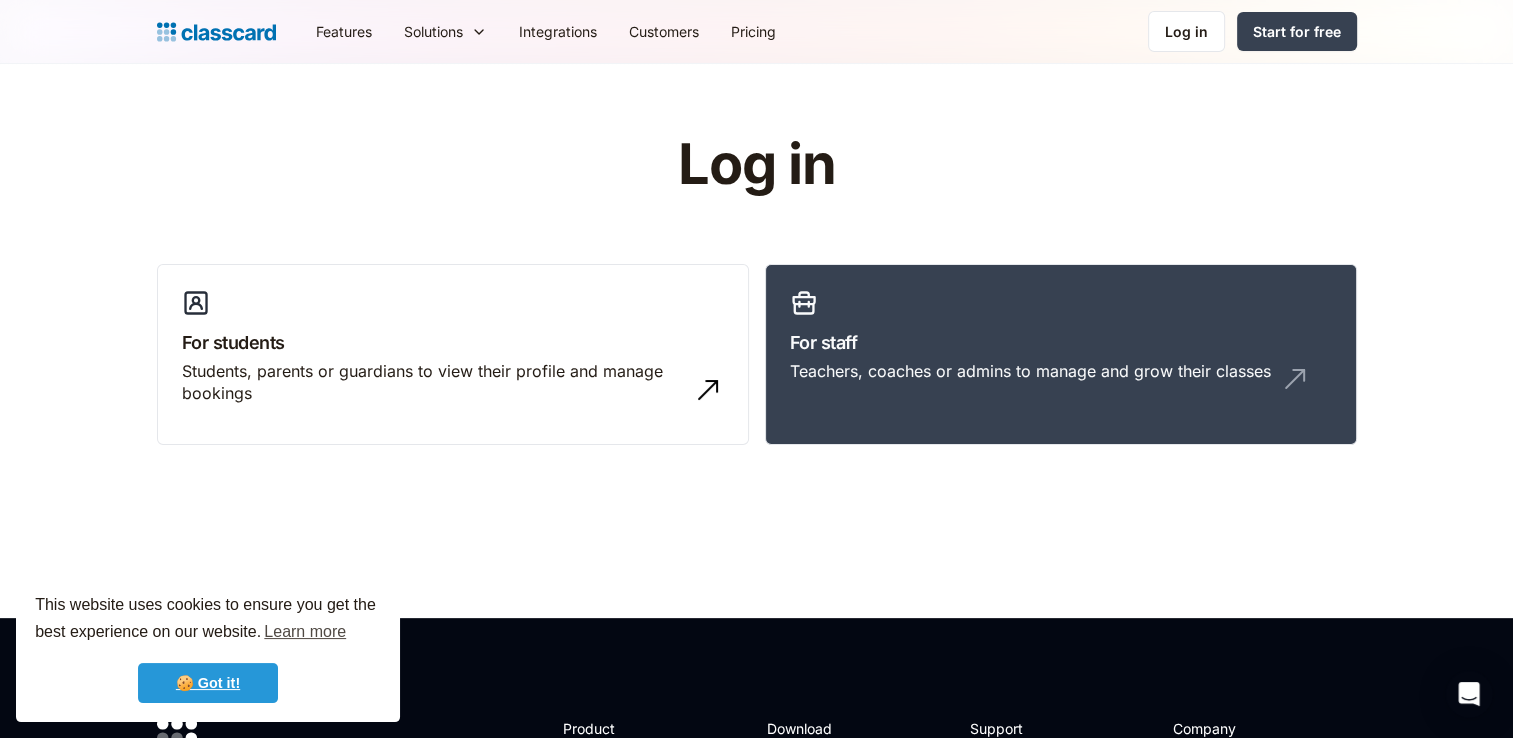 click on "🍪 Got it!" at bounding box center [208, 683] 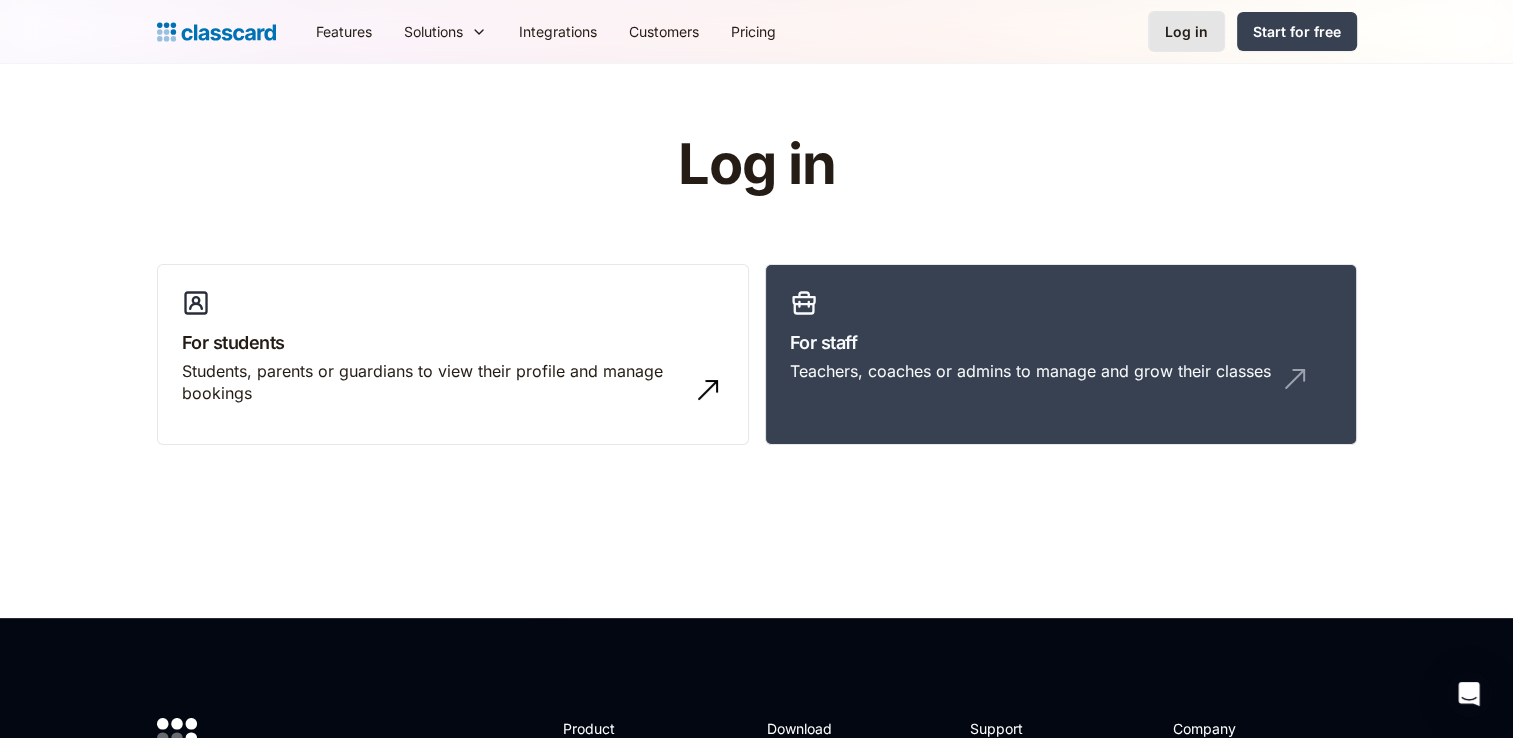 click on "Log in" at bounding box center [1186, 31] 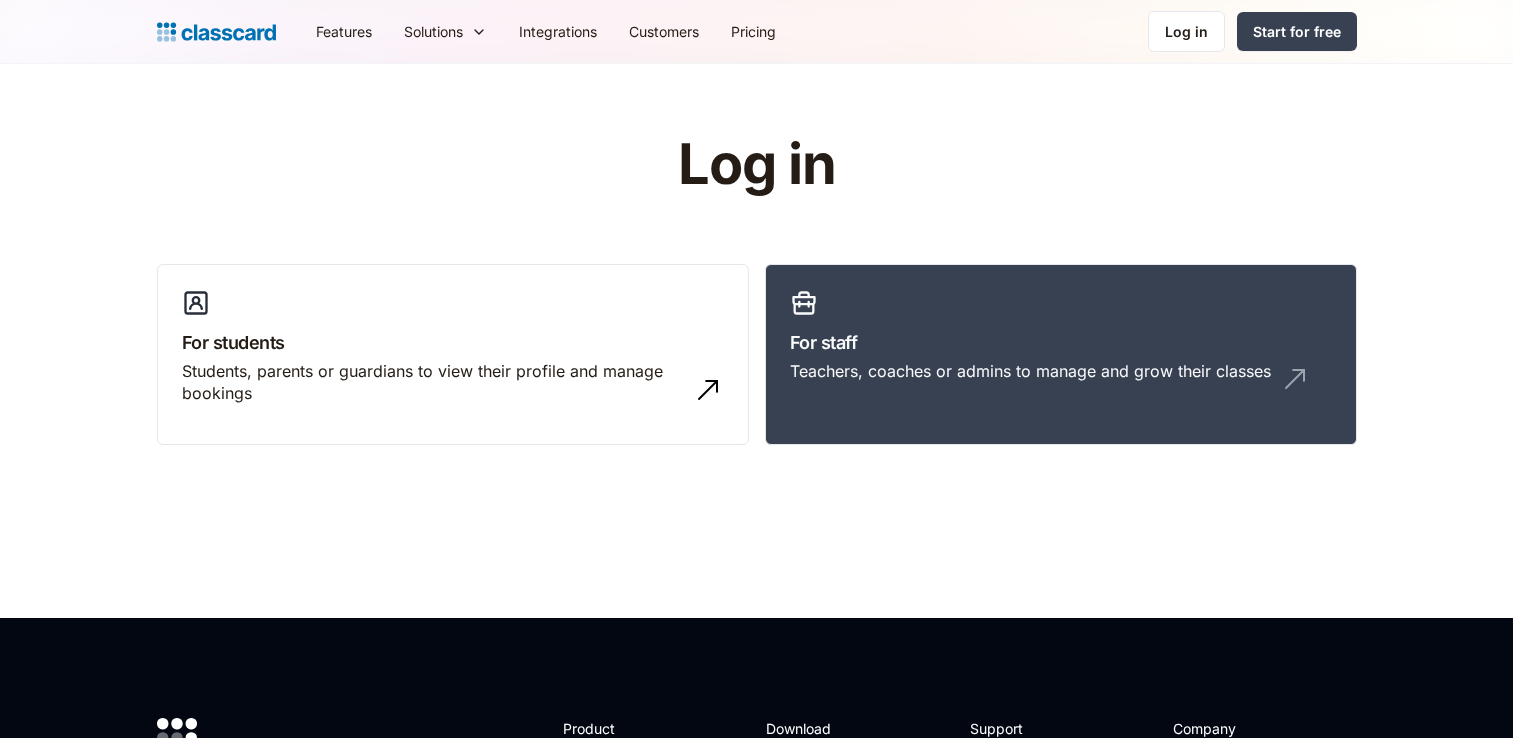 scroll, scrollTop: 0, scrollLeft: 0, axis: both 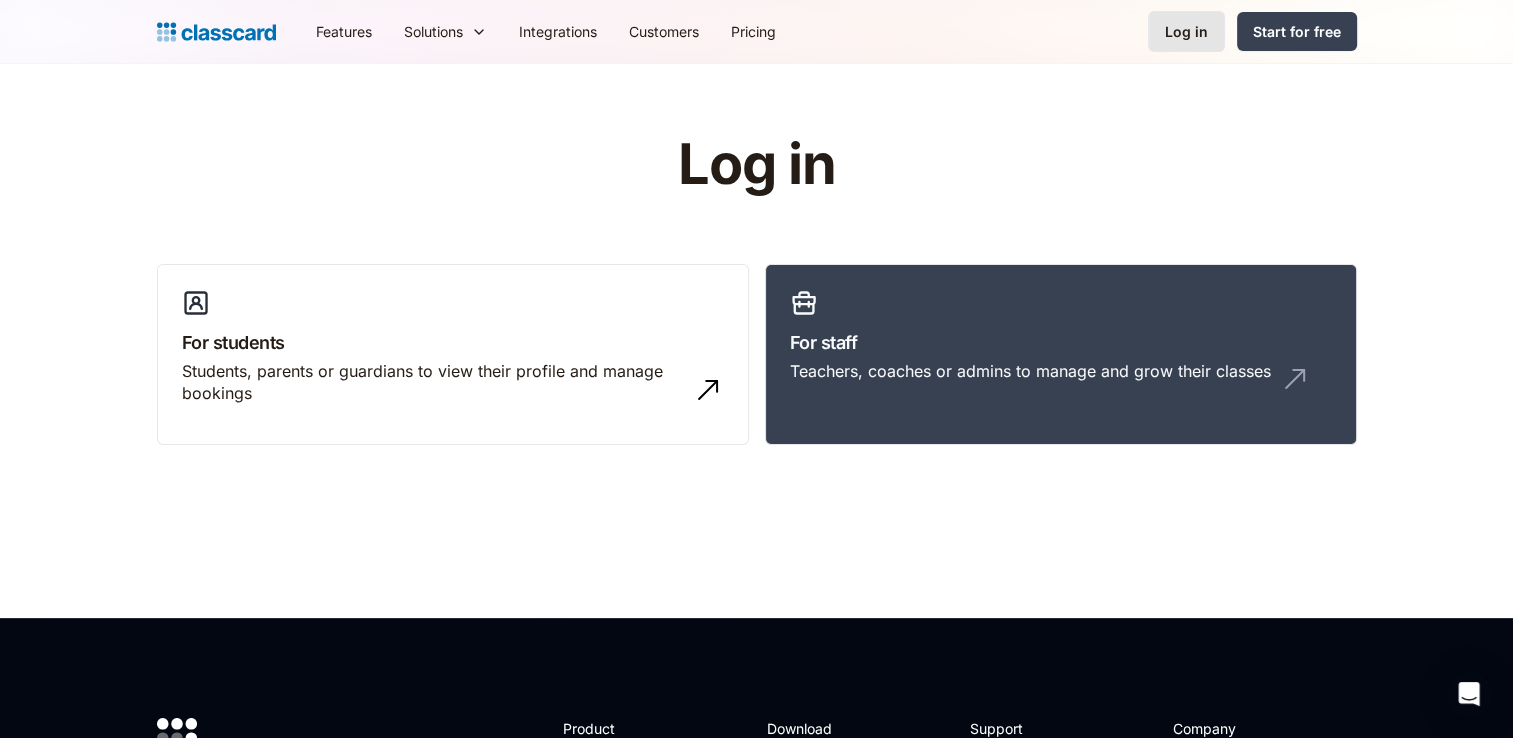 click on "Log in" at bounding box center [1186, 31] 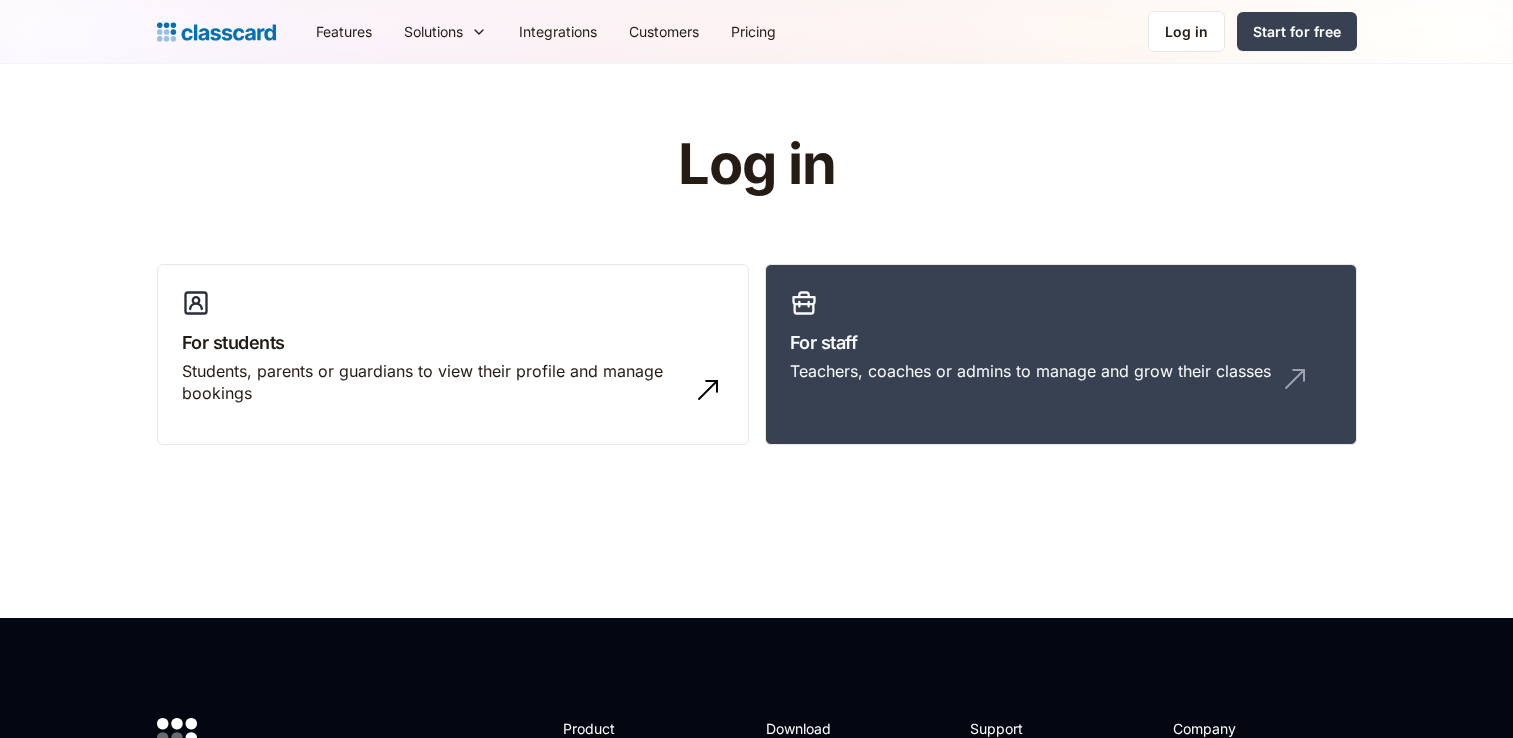scroll, scrollTop: 0, scrollLeft: 0, axis: both 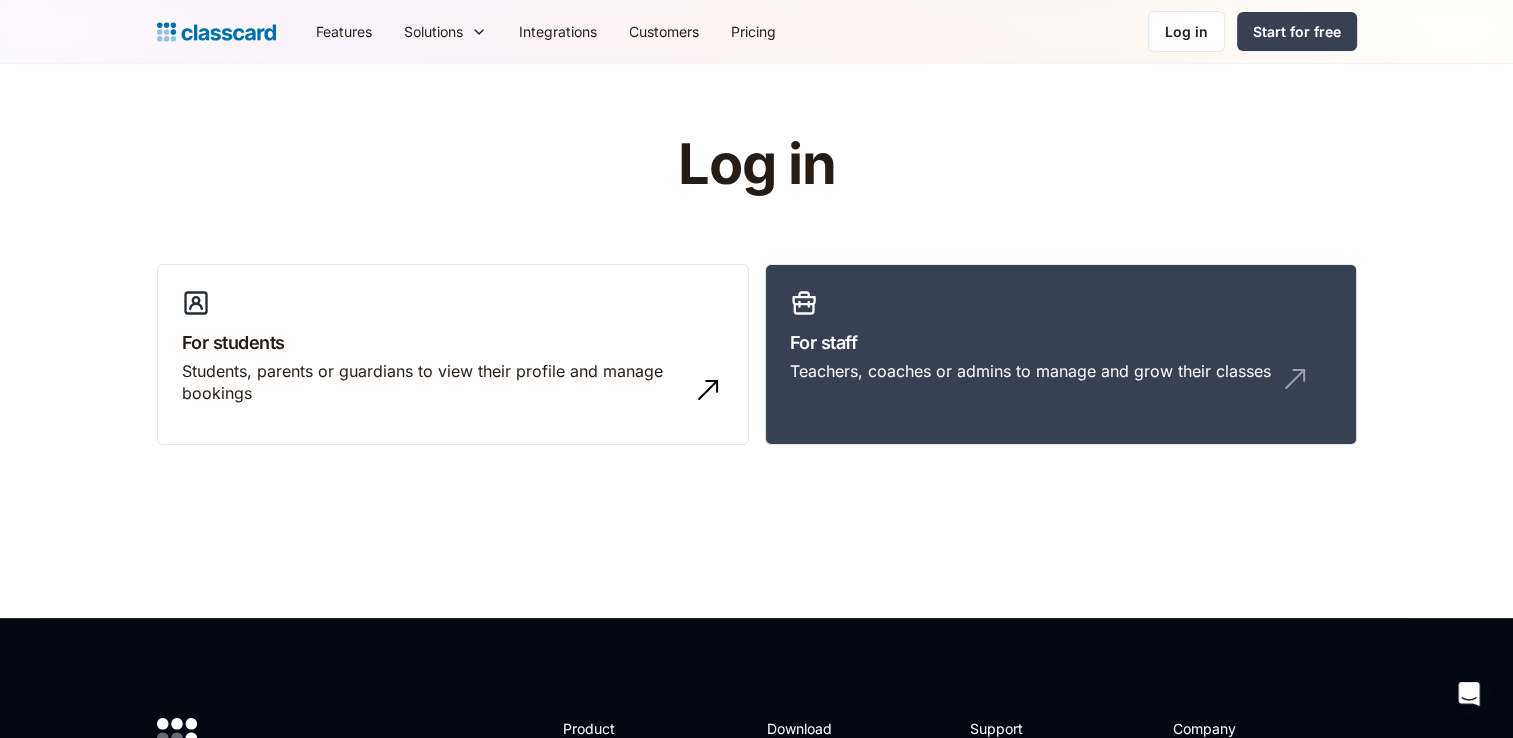 click at bounding box center (216, 32) 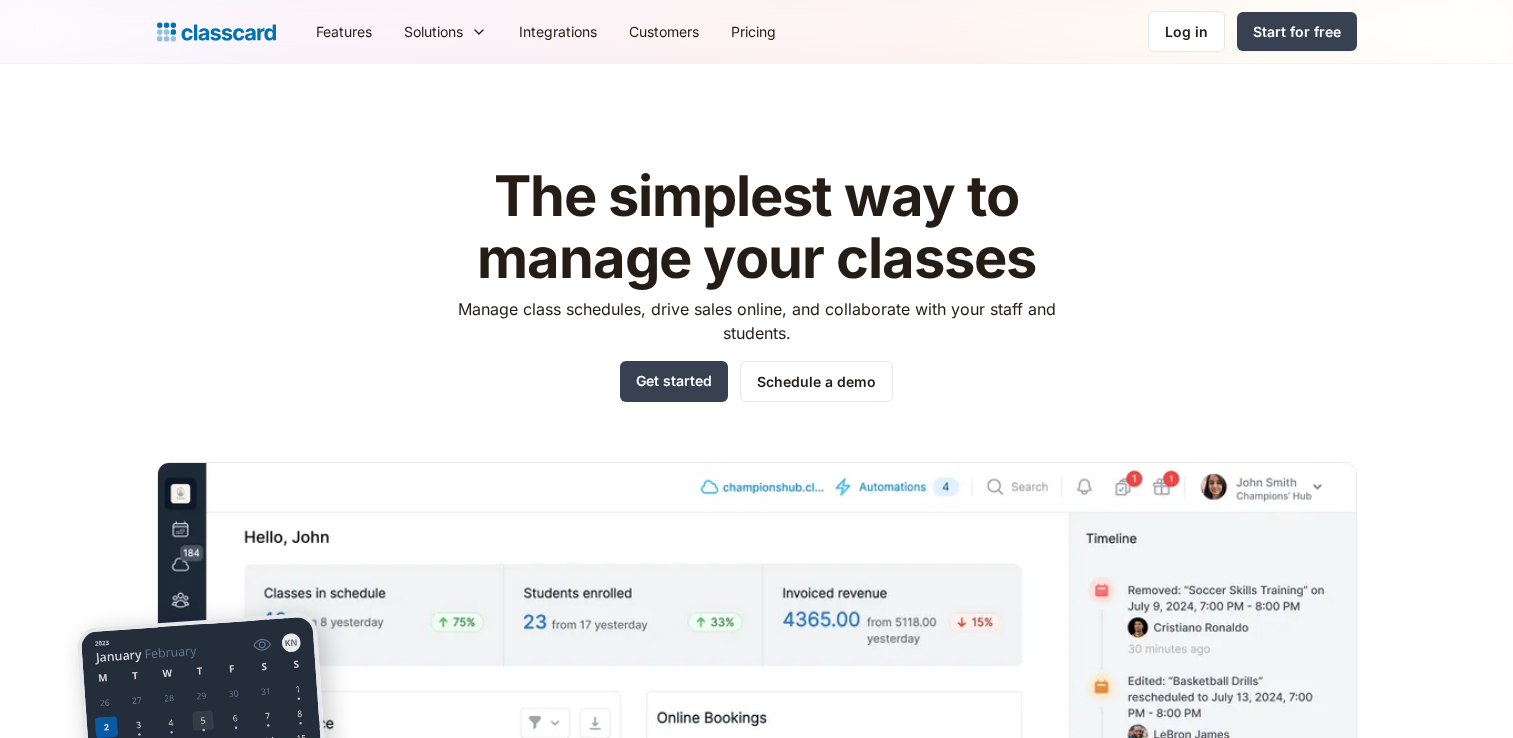 scroll, scrollTop: 0, scrollLeft: 0, axis: both 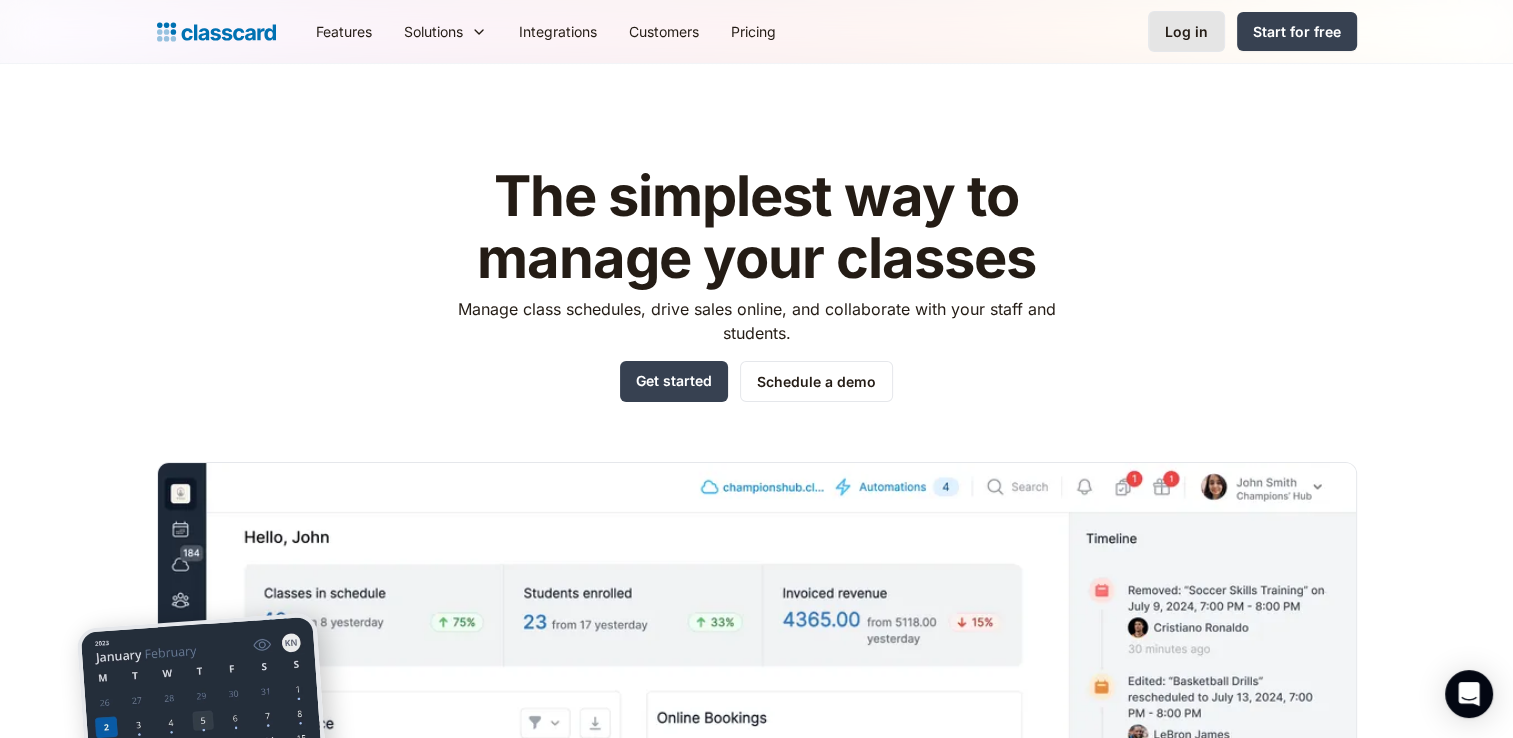 click on "Log in" at bounding box center (1186, 31) 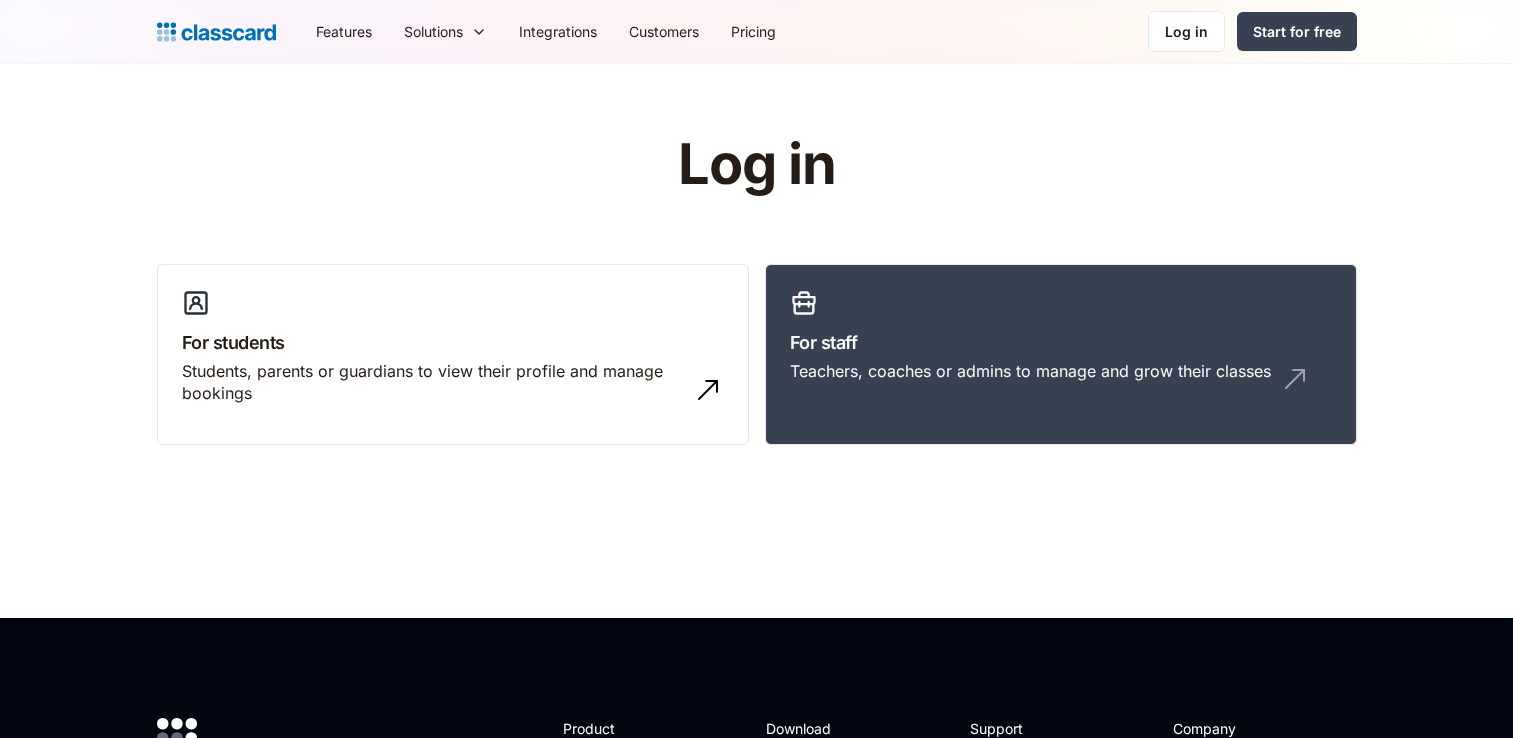 scroll, scrollTop: 0, scrollLeft: 0, axis: both 